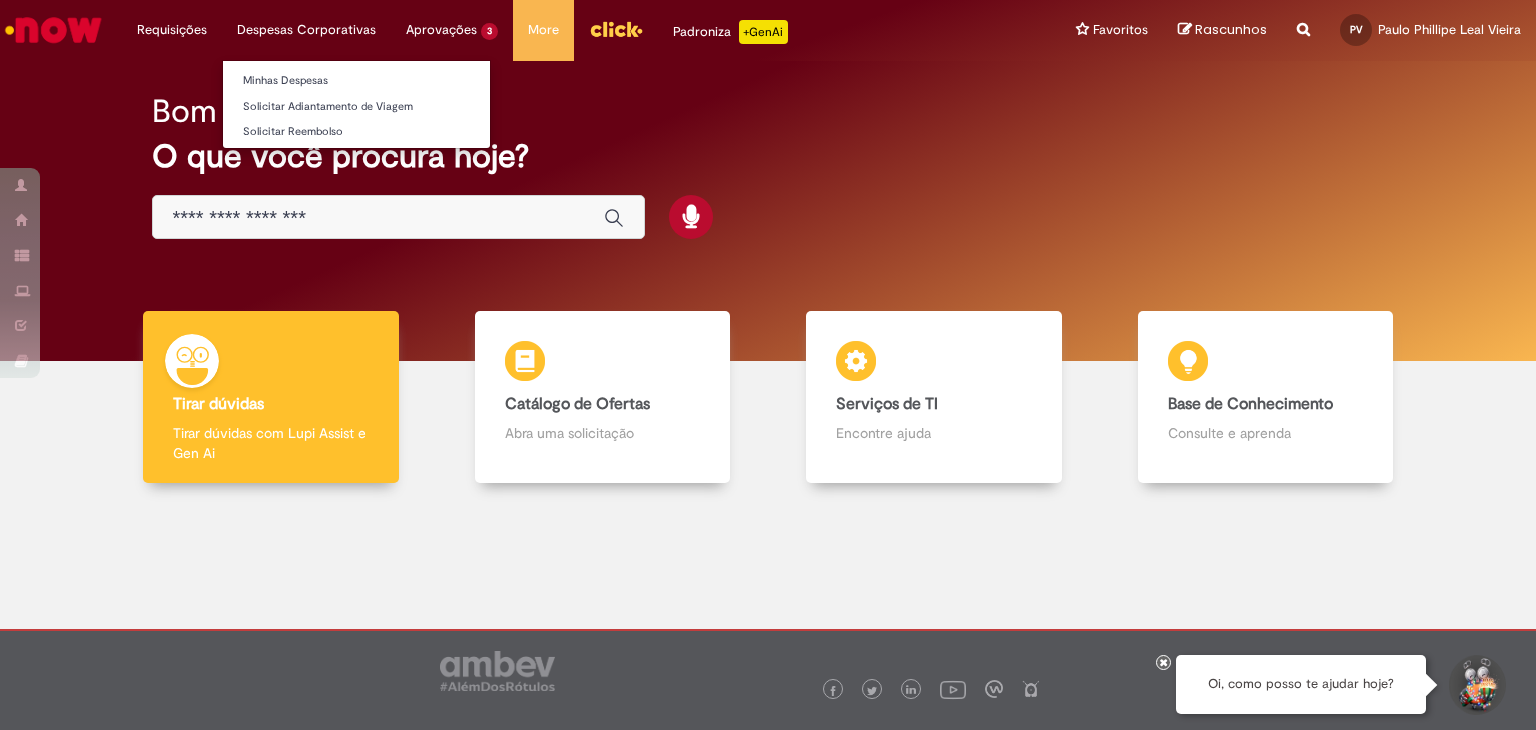 scroll, scrollTop: 0, scrollLeft: 0, axis: both 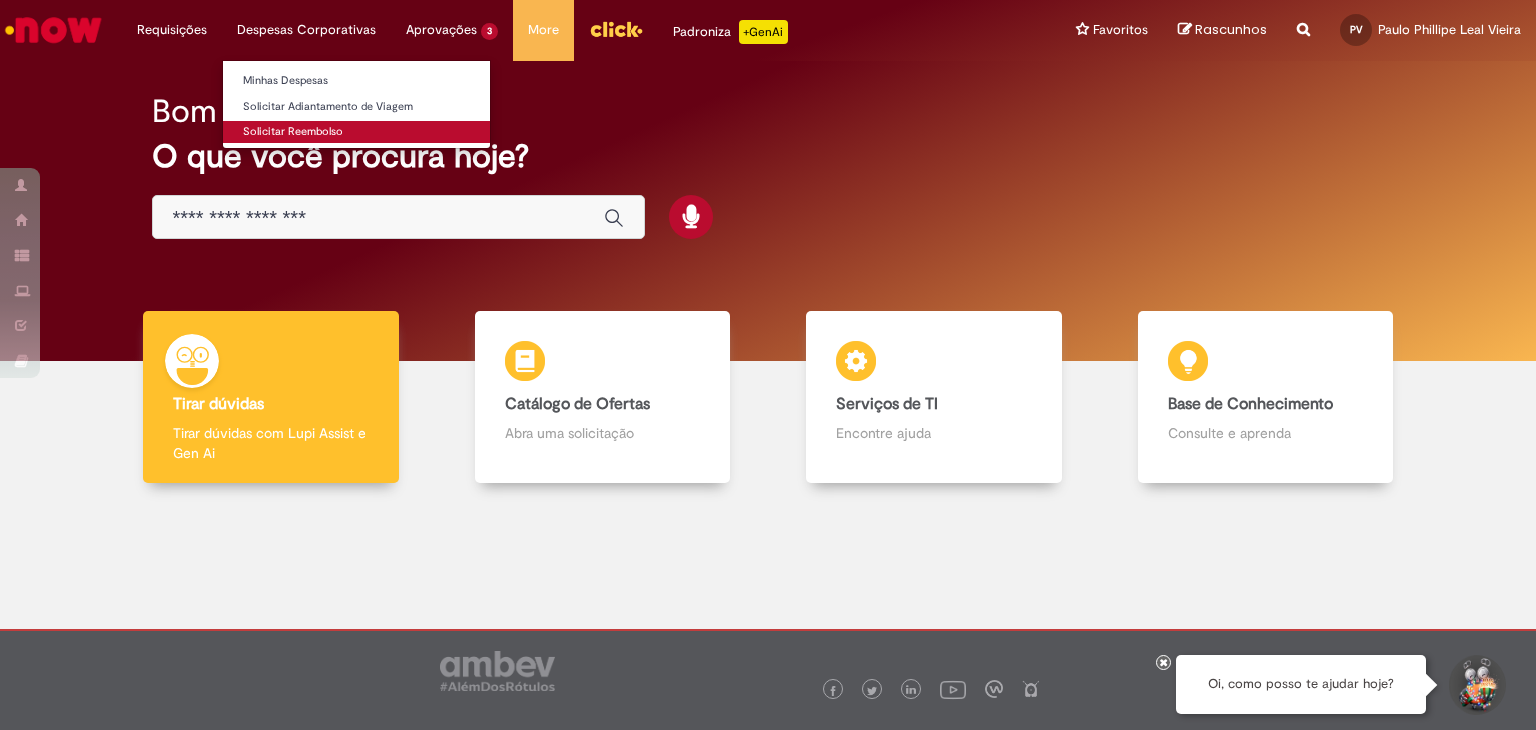 click on "Solicitar Reembolso" at bounding box center (356, 132) 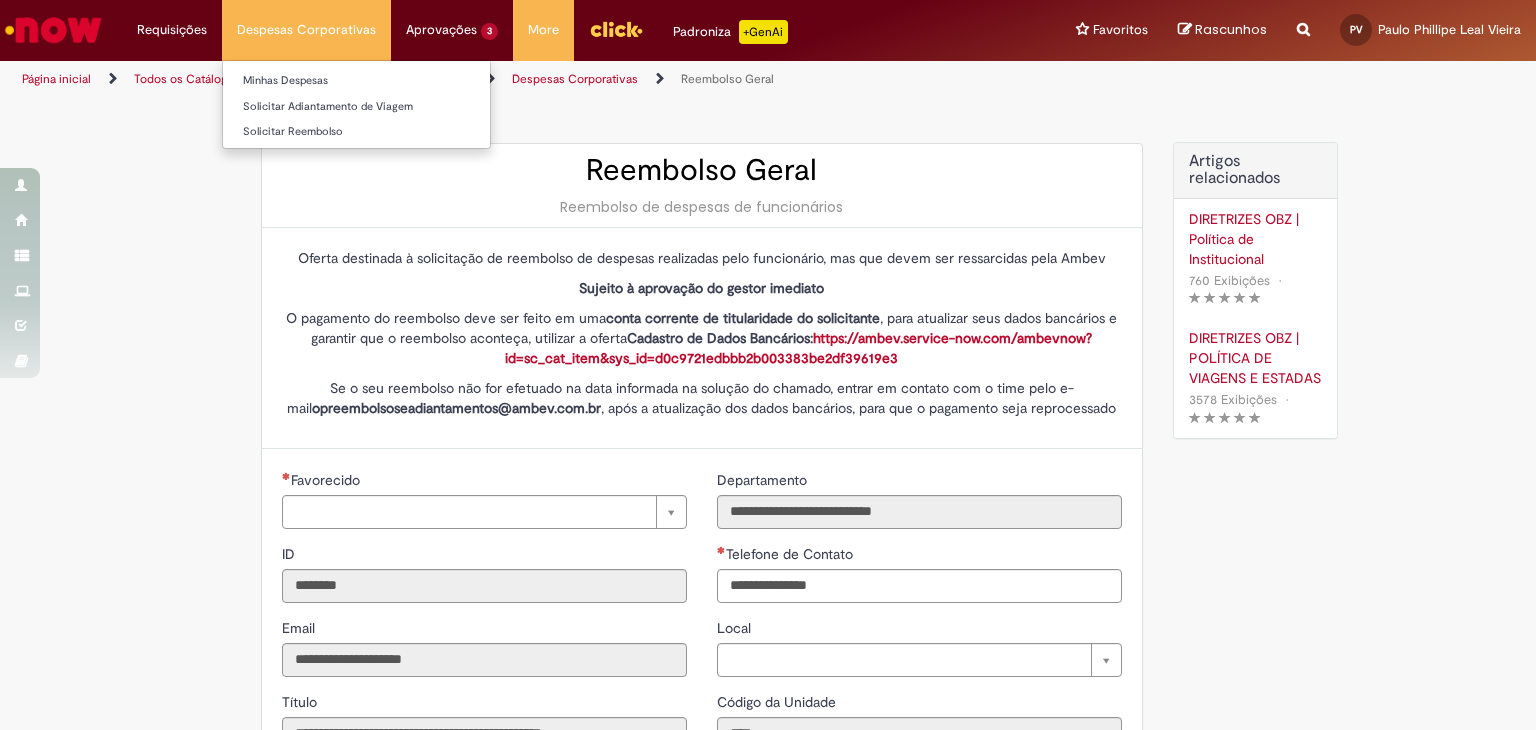 type on "**********" 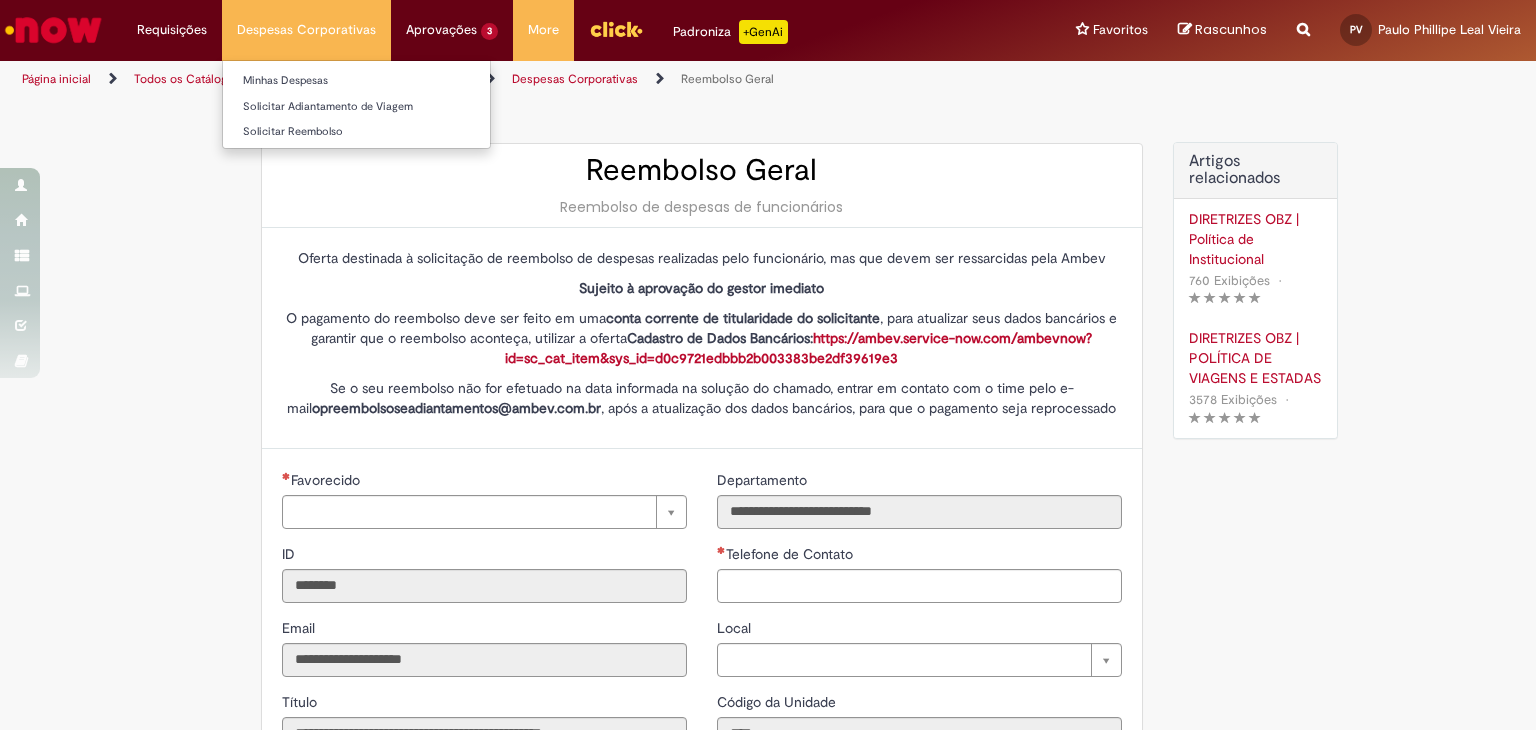 type on "**********" 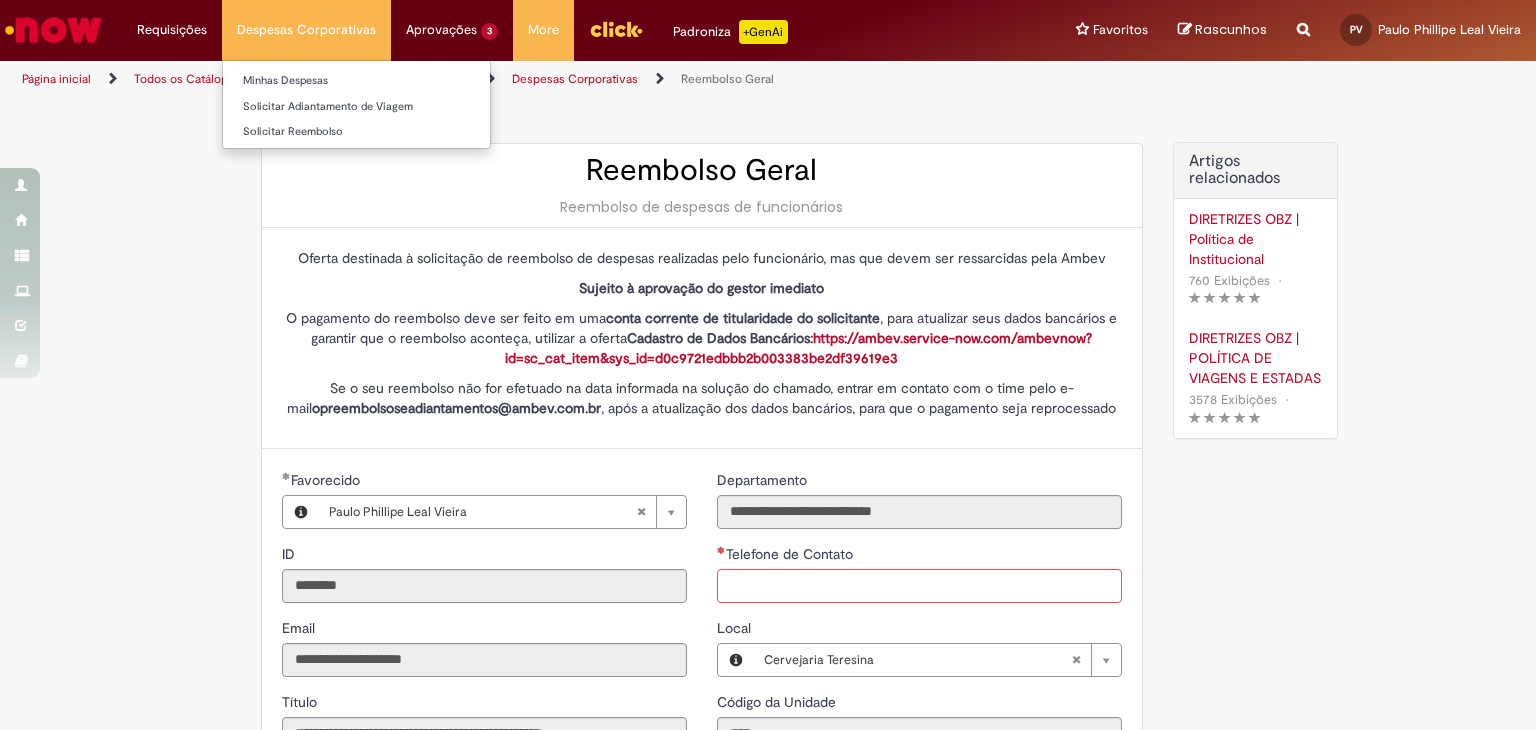 type on "**********" 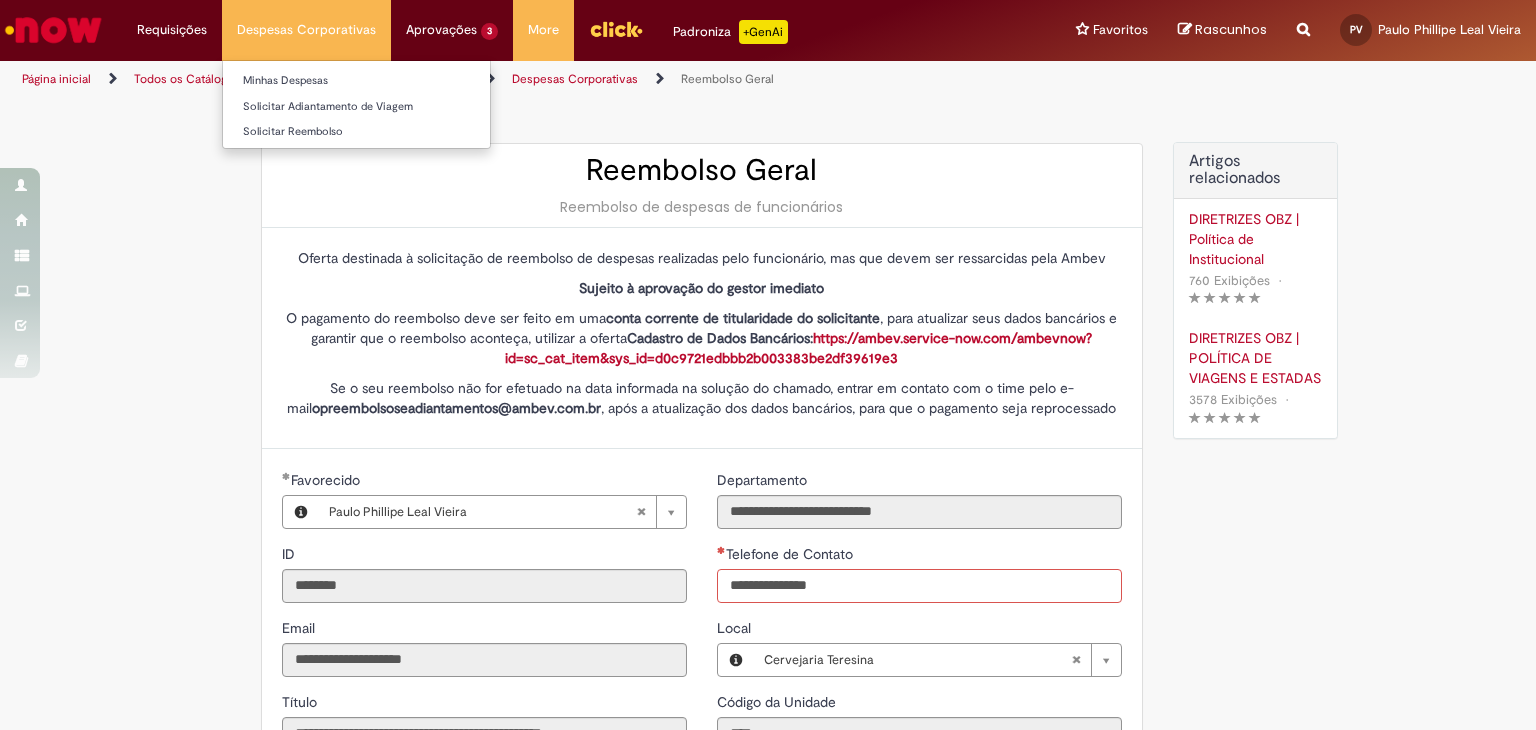 type 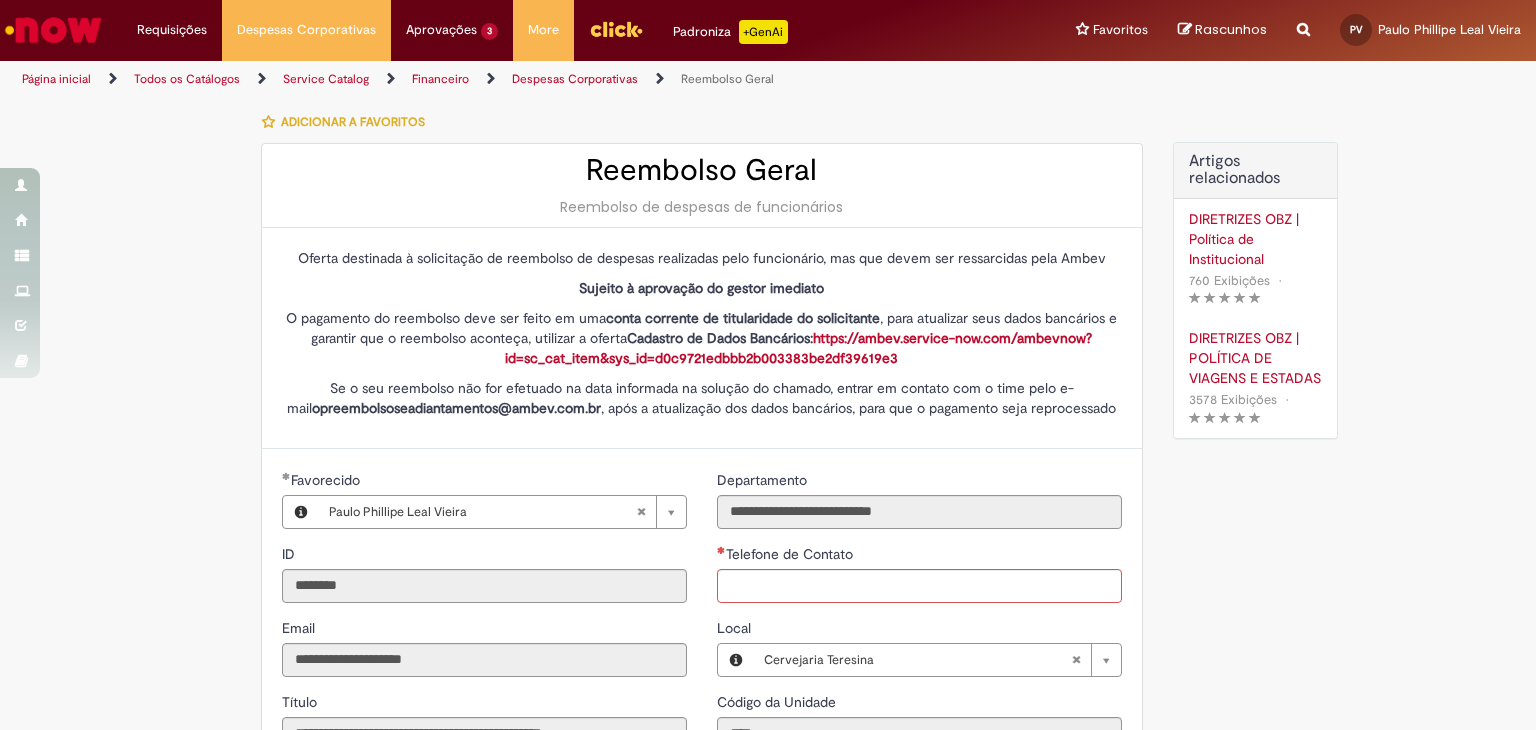 click on "DIRETRIZES OBZ | Política de Institucional" at bounding box center [1255, 239] 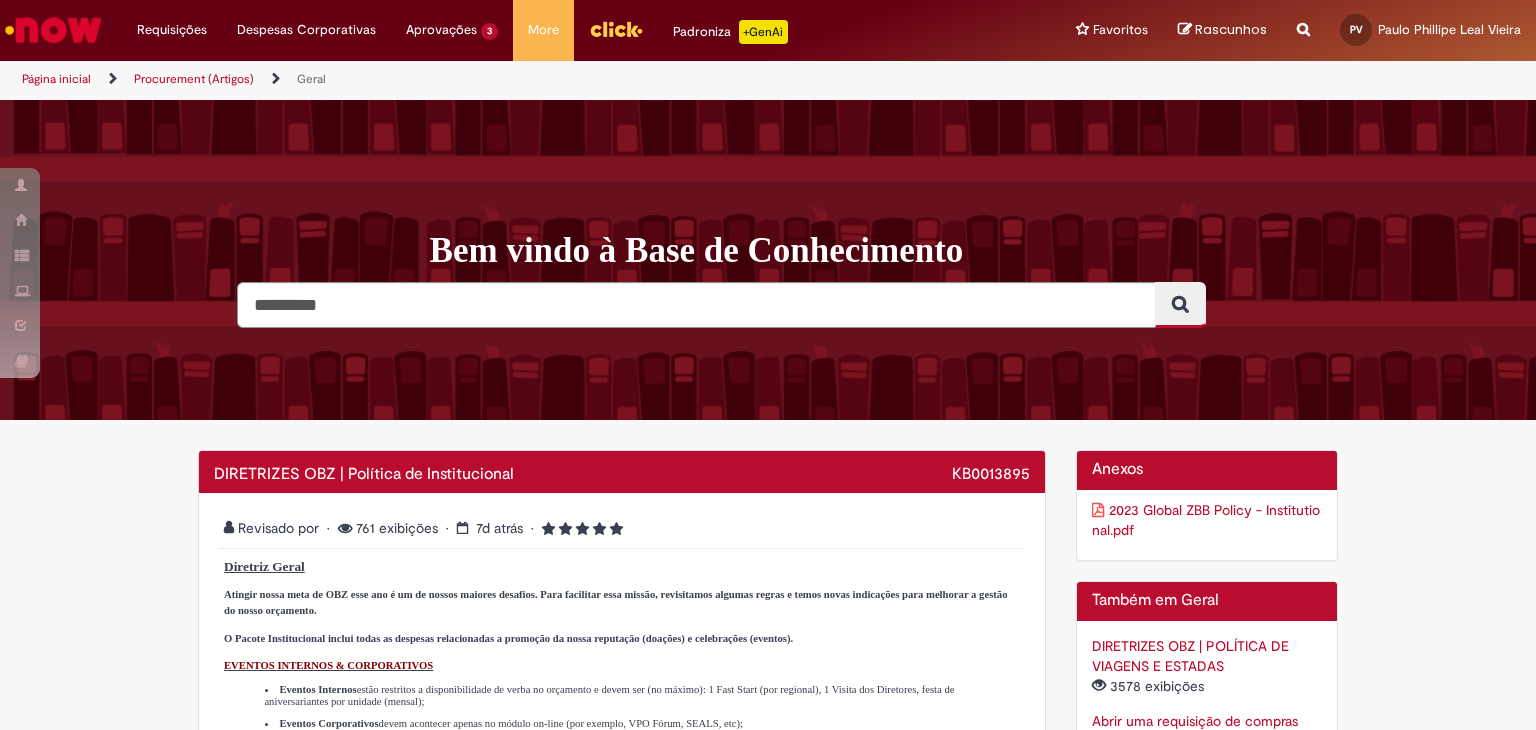 scroll, scrollTop: 275, scrollLeft: 0, axis: vertical 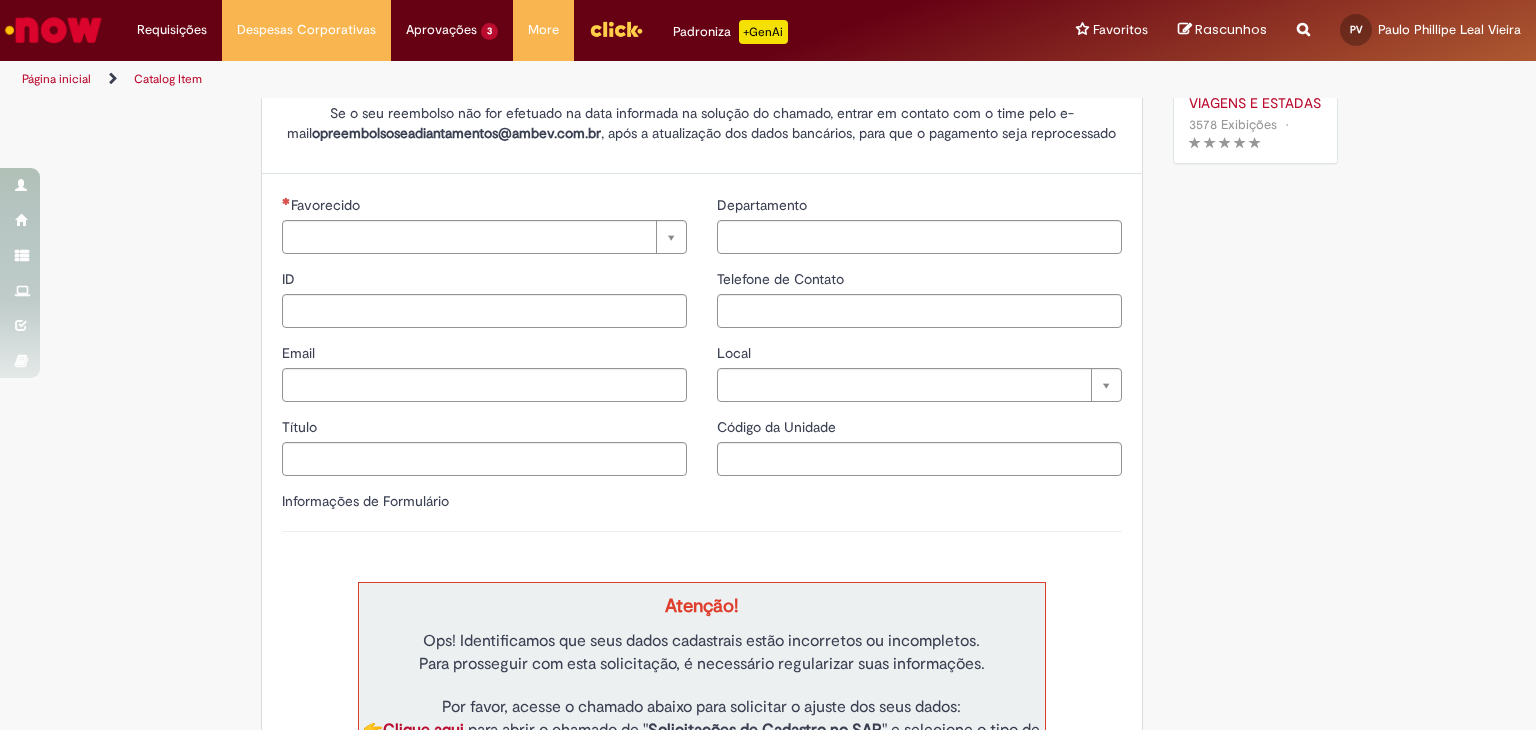 type on "********" 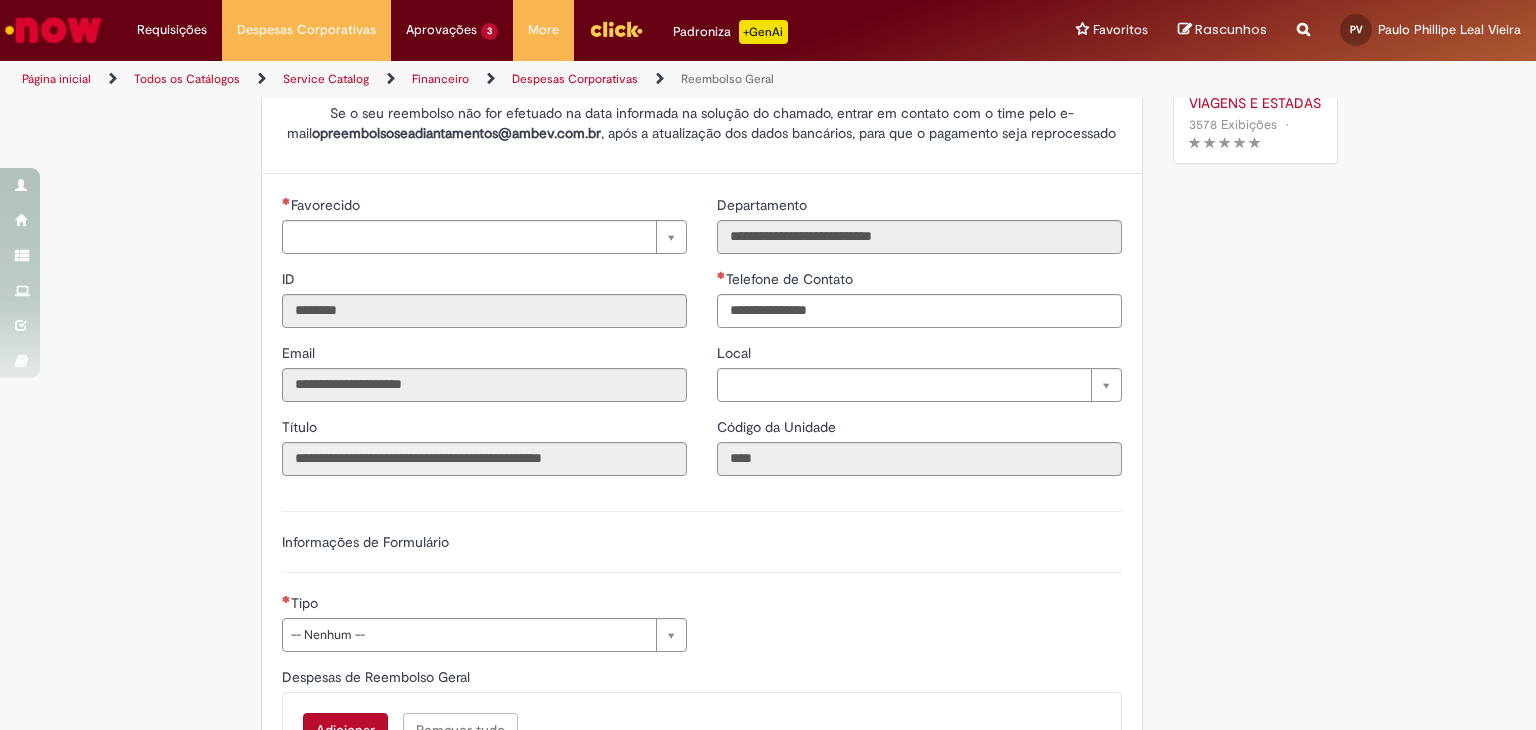 scroll, scrollTop: 0, scrollLeft: 0, axis: both 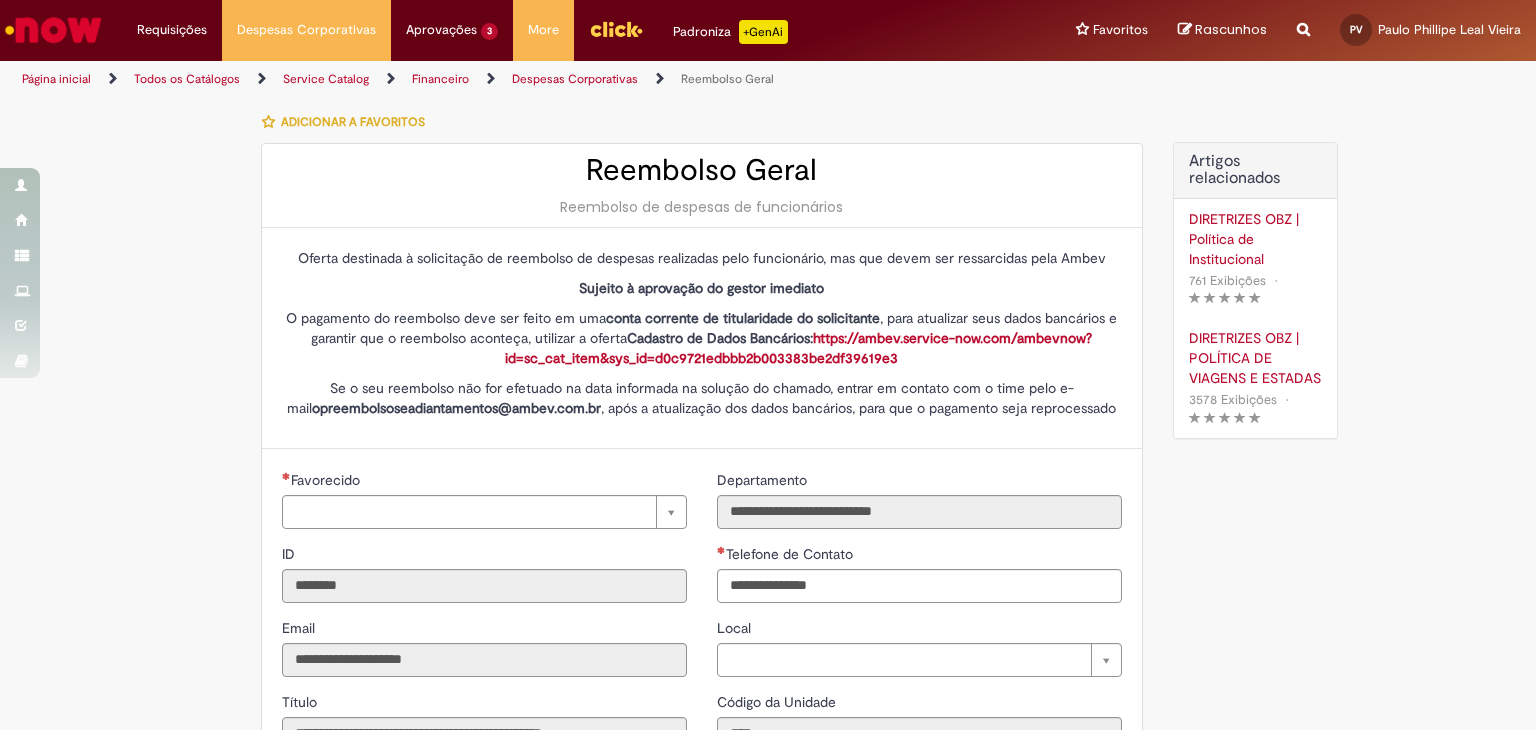 type on "**********" 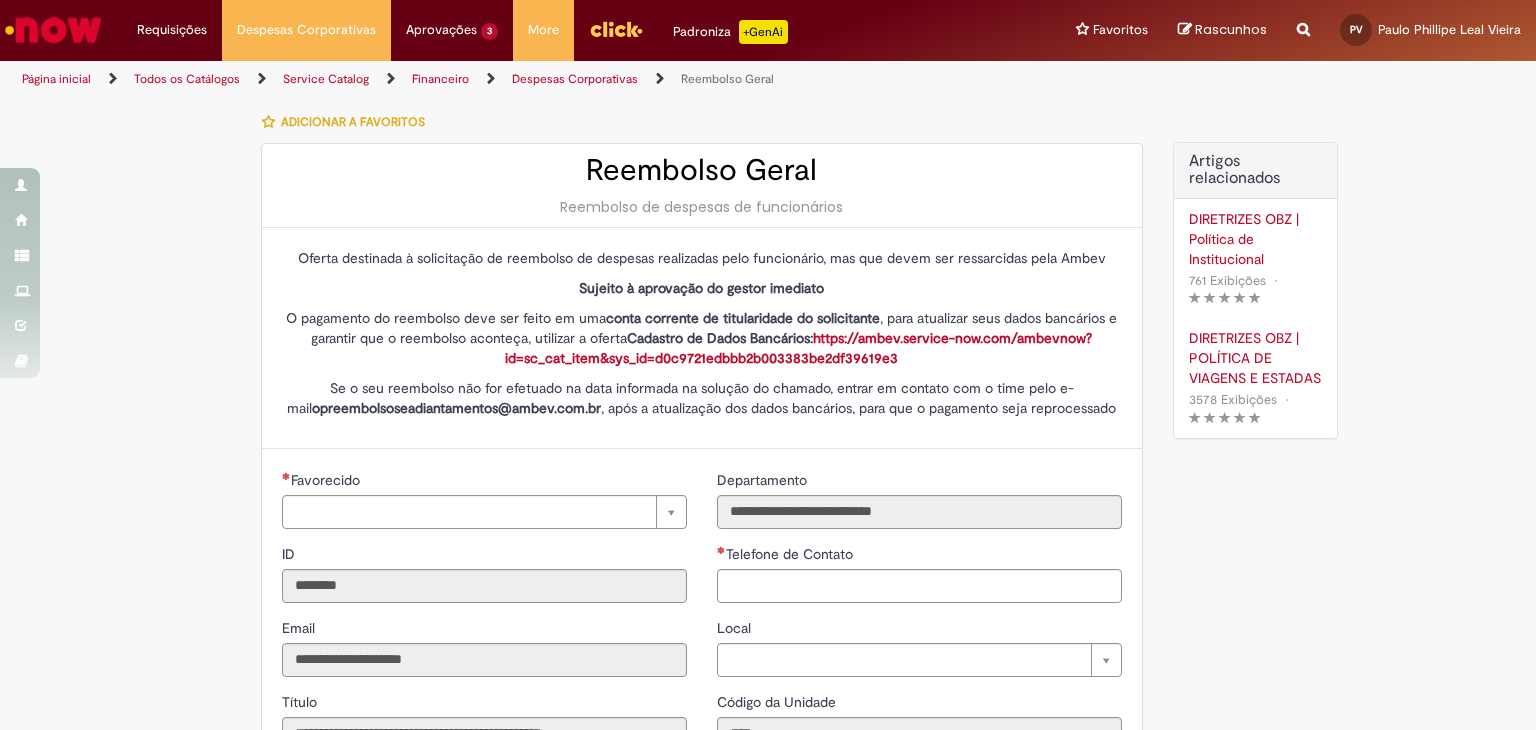 type on "**********" 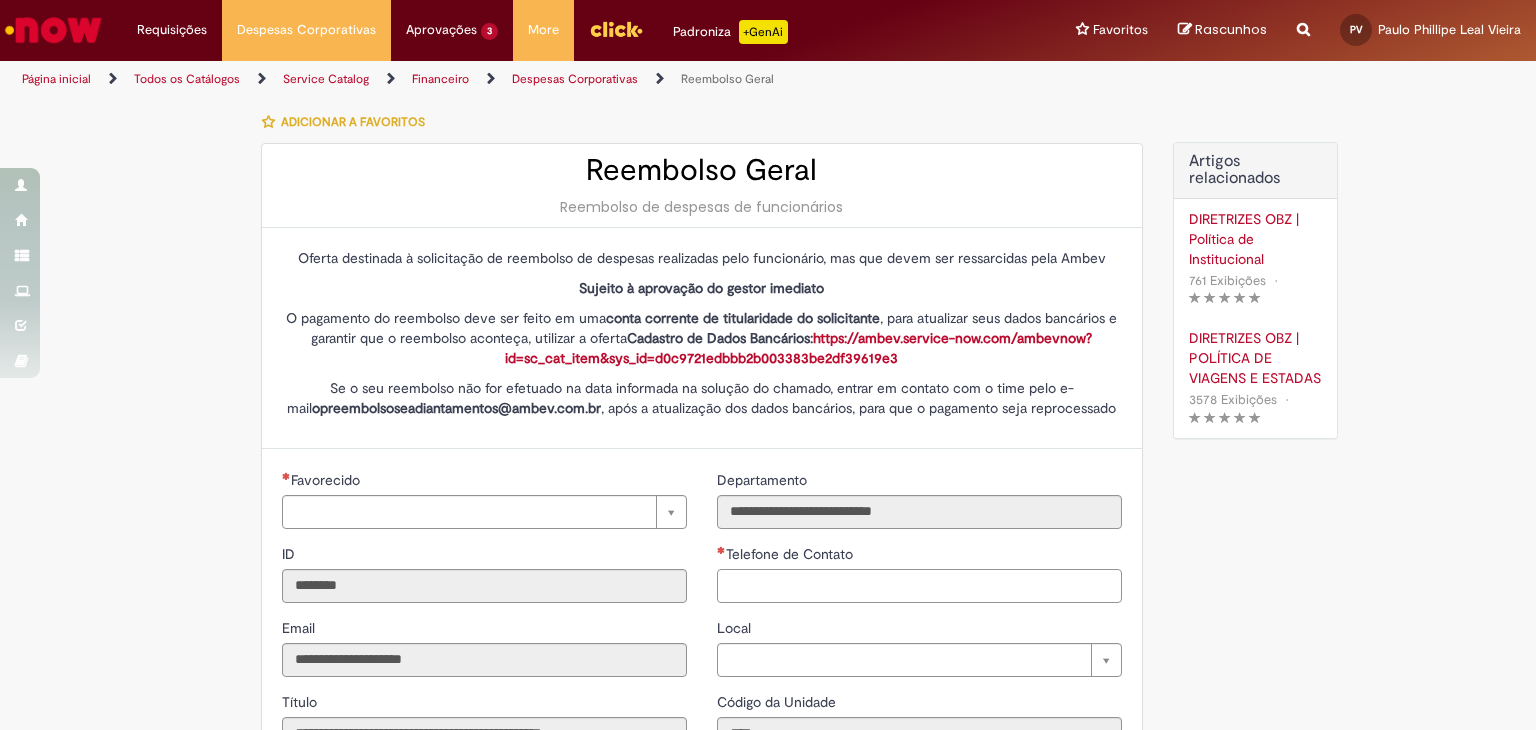 type on "**********" 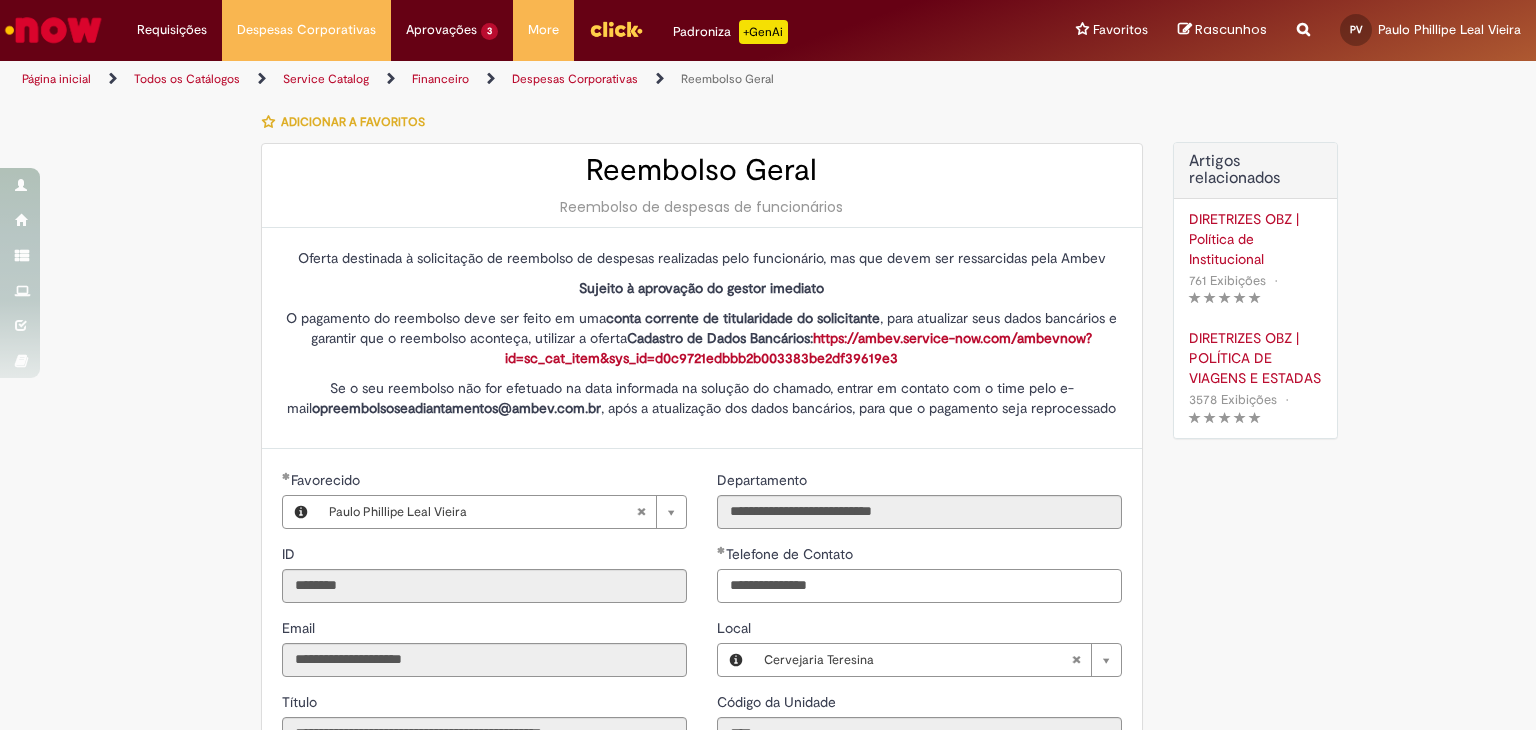 type 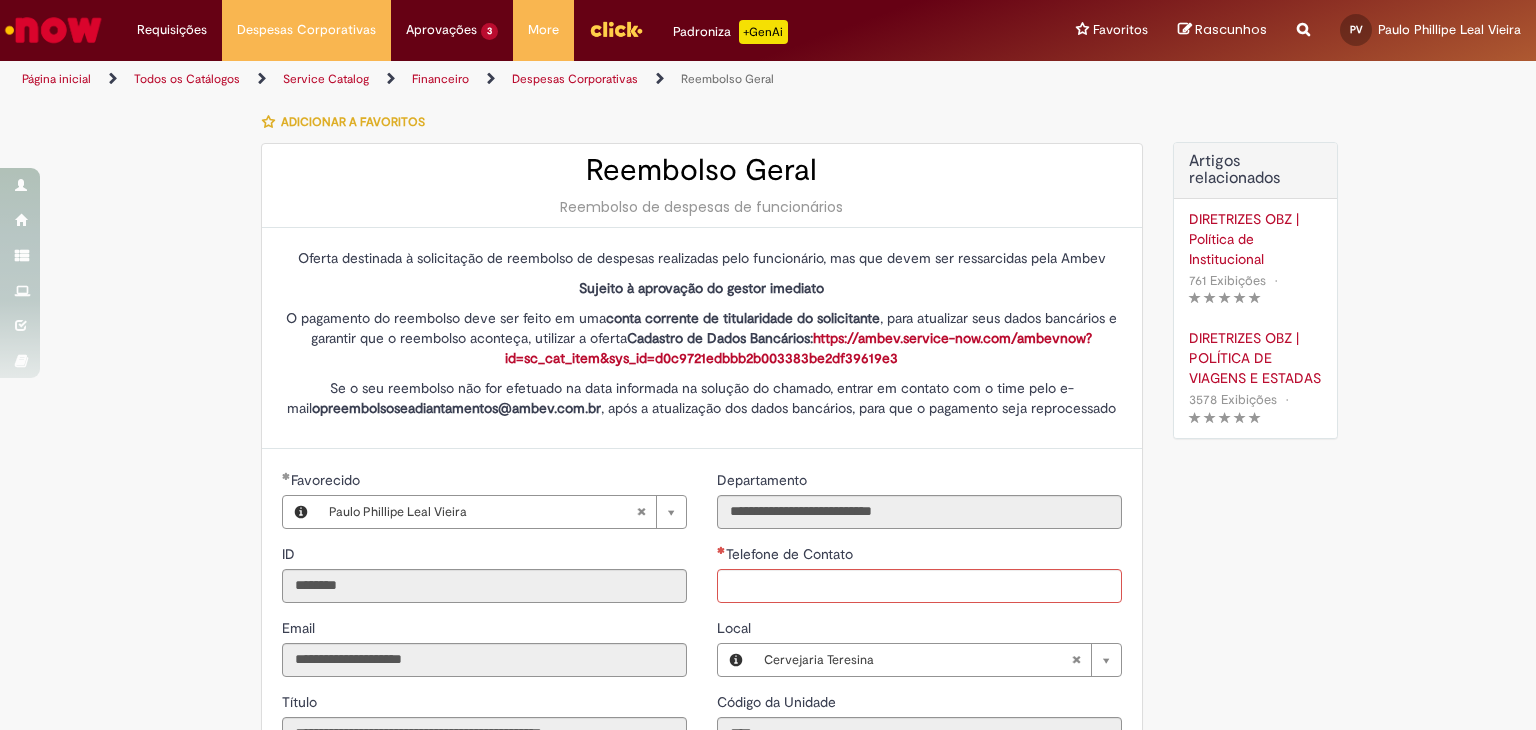 click on "DIRETRIZES OBZ | POLÍTICA DE VIAGENS E ESTADAS" at bounding box center (1255, 358) 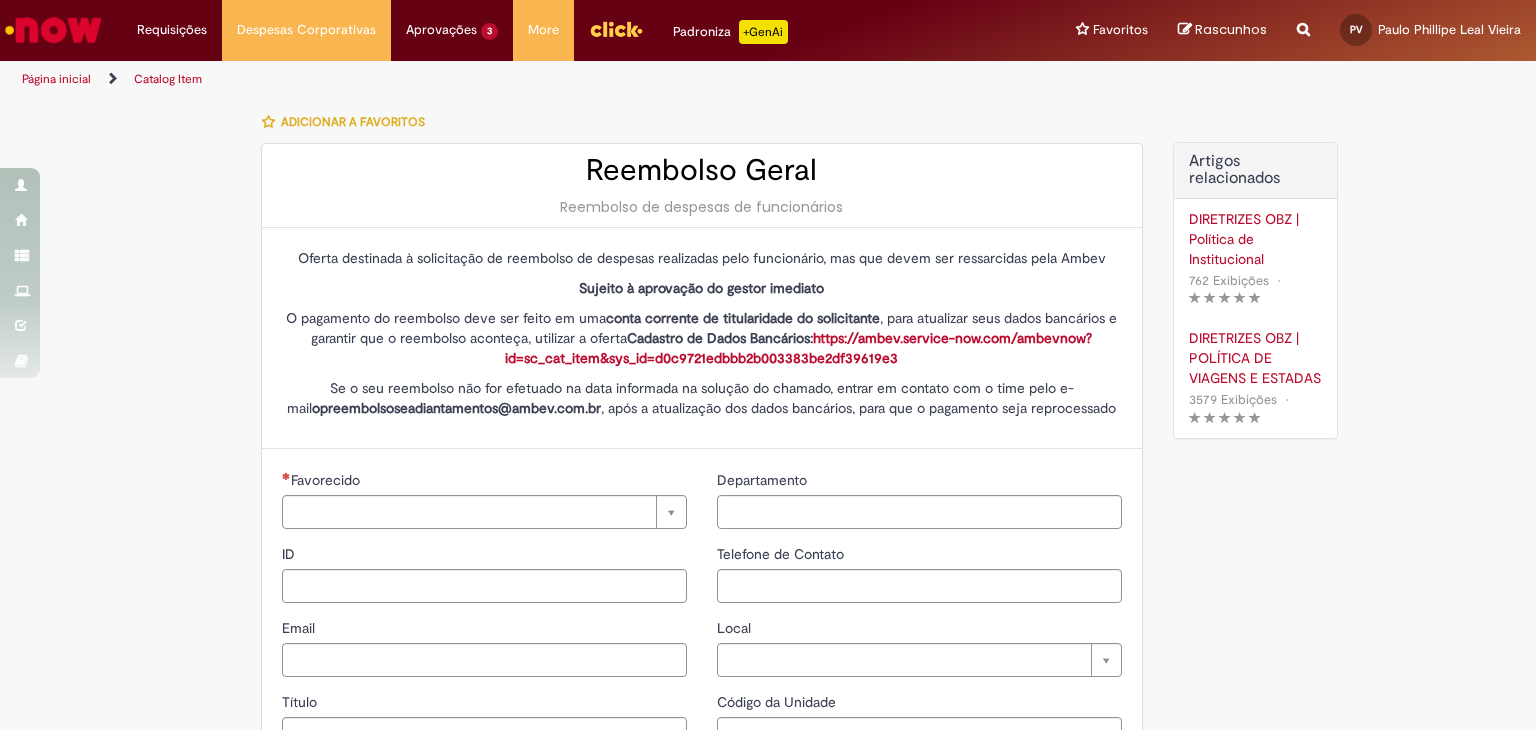type on "********" 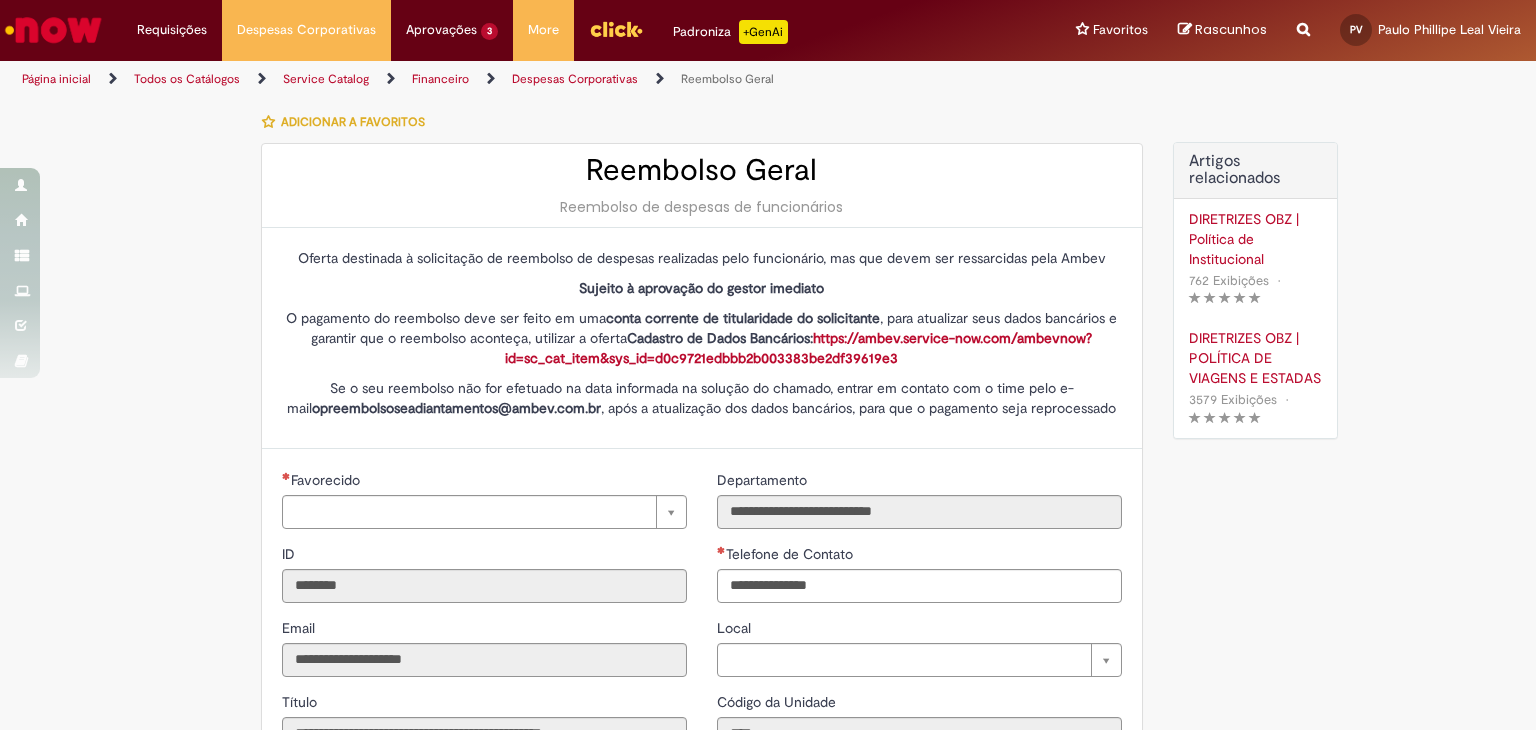 type on "**********" 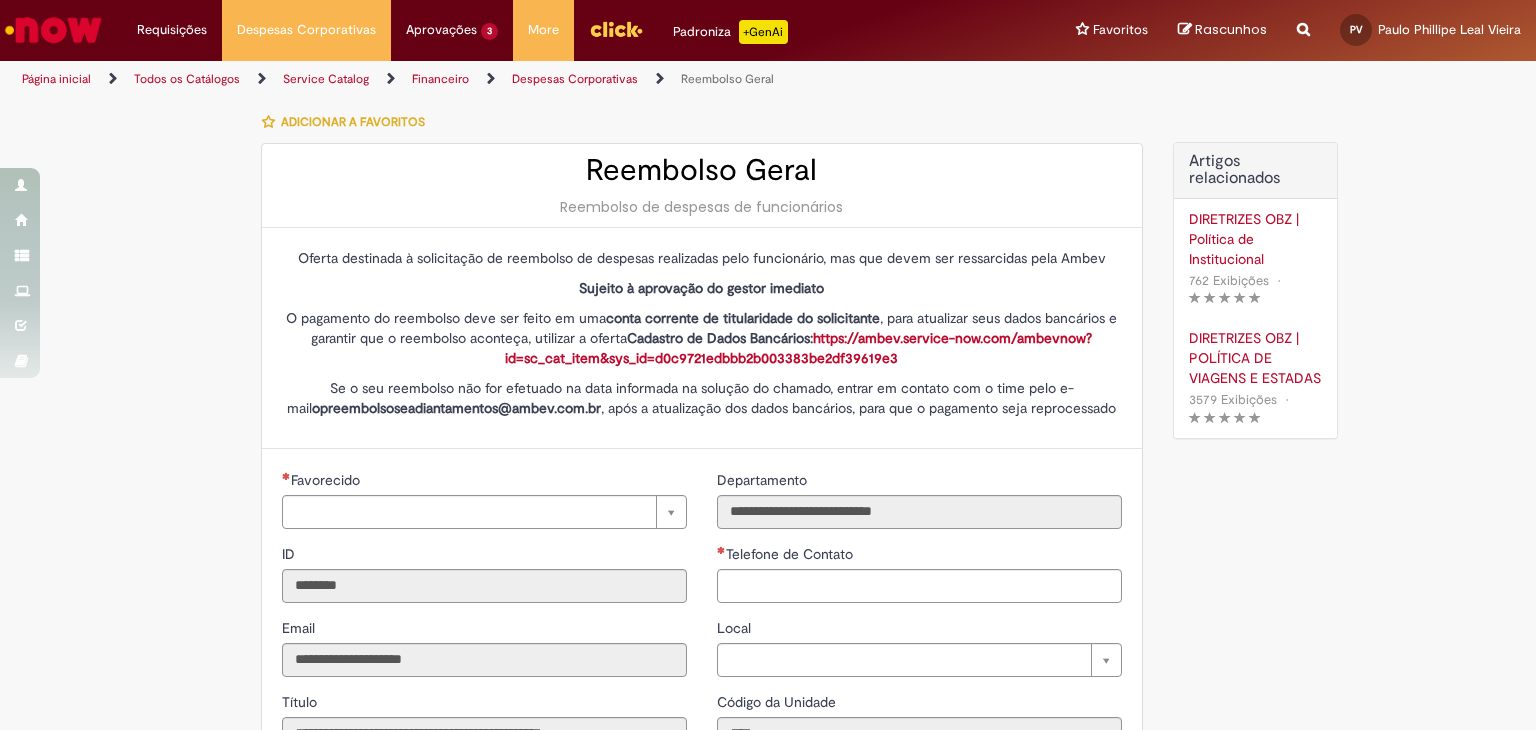 type on "**********" 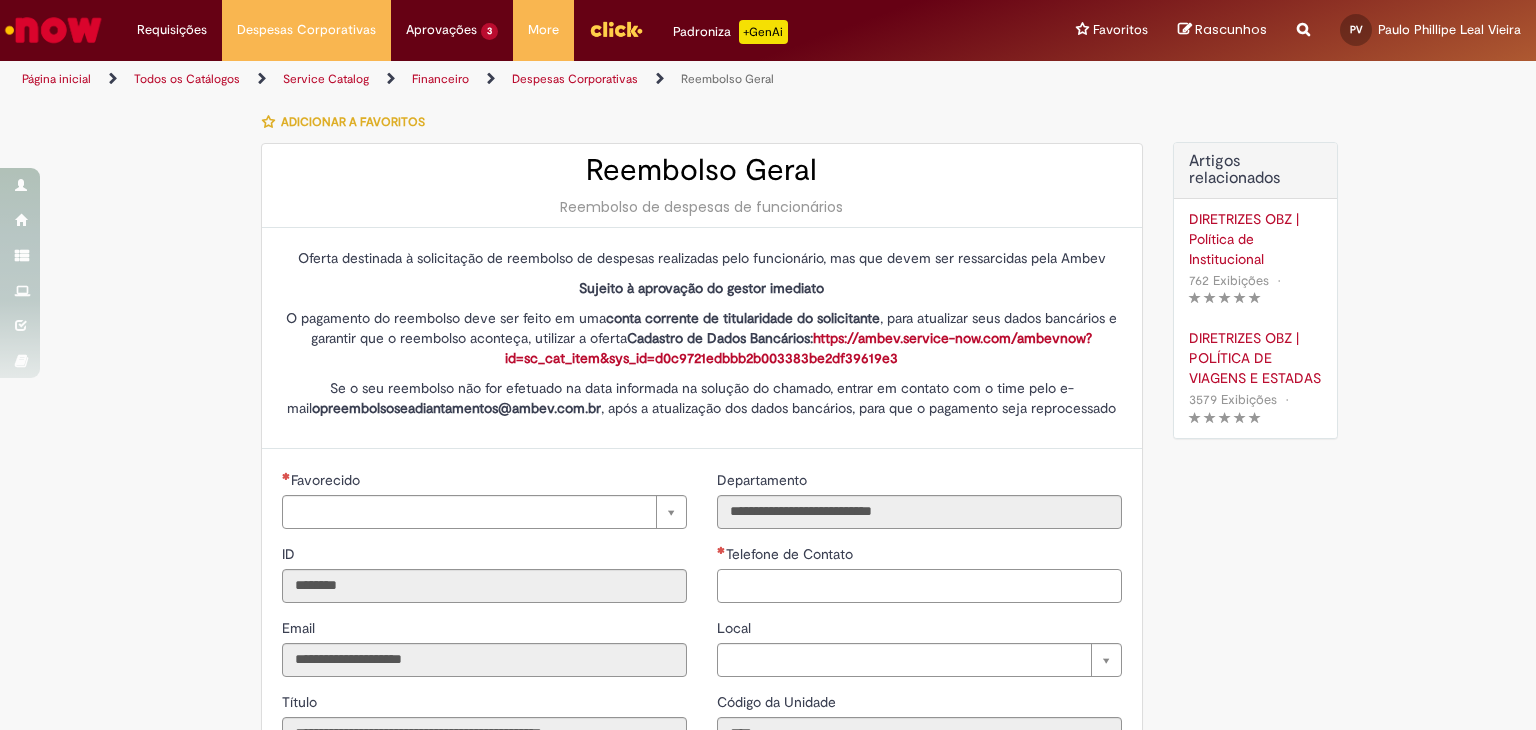 type on "**********" 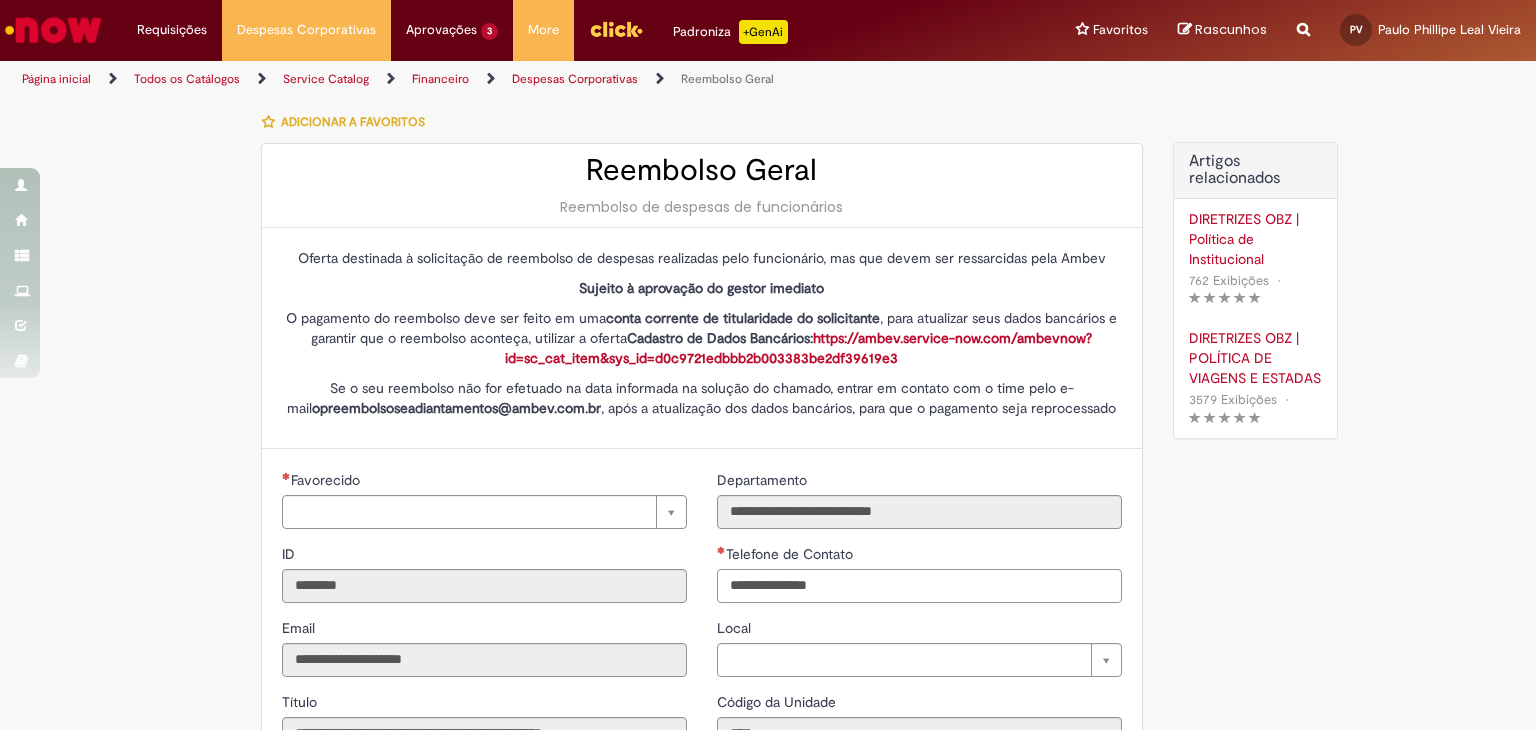 type 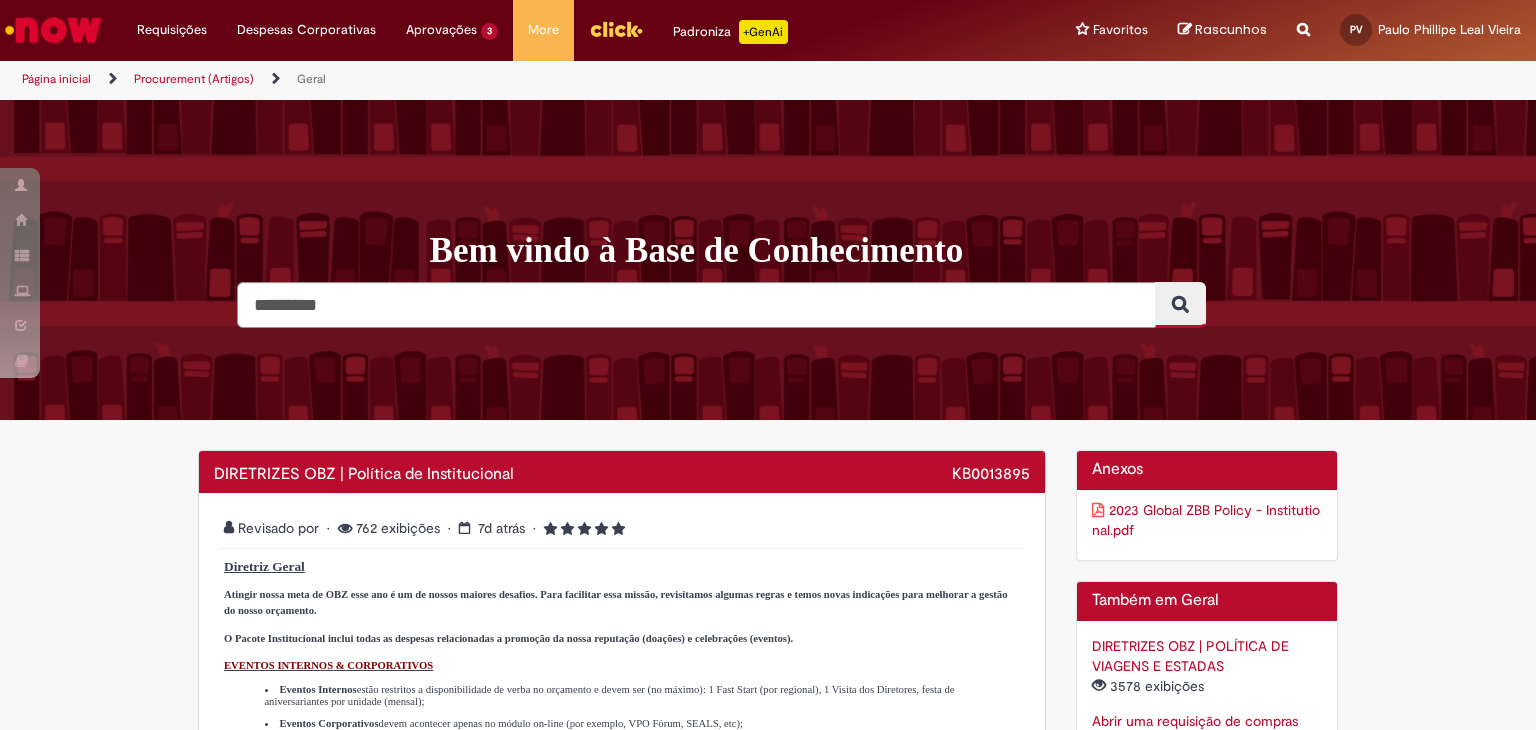 scroll, scrollTop: 0, scrollLeft: 0, axis: both 